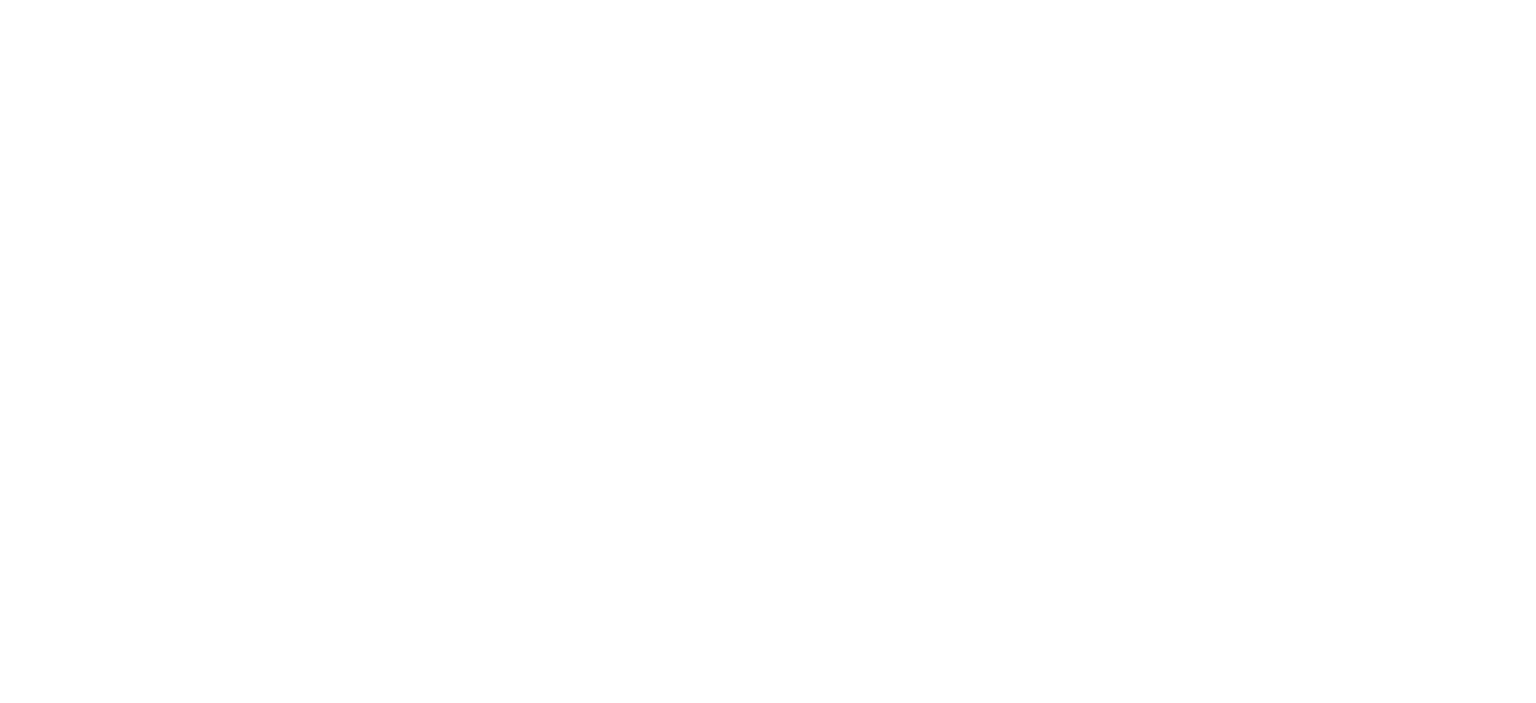 scroll, scrollTop: 0, scrollLeft: 0, axis: both 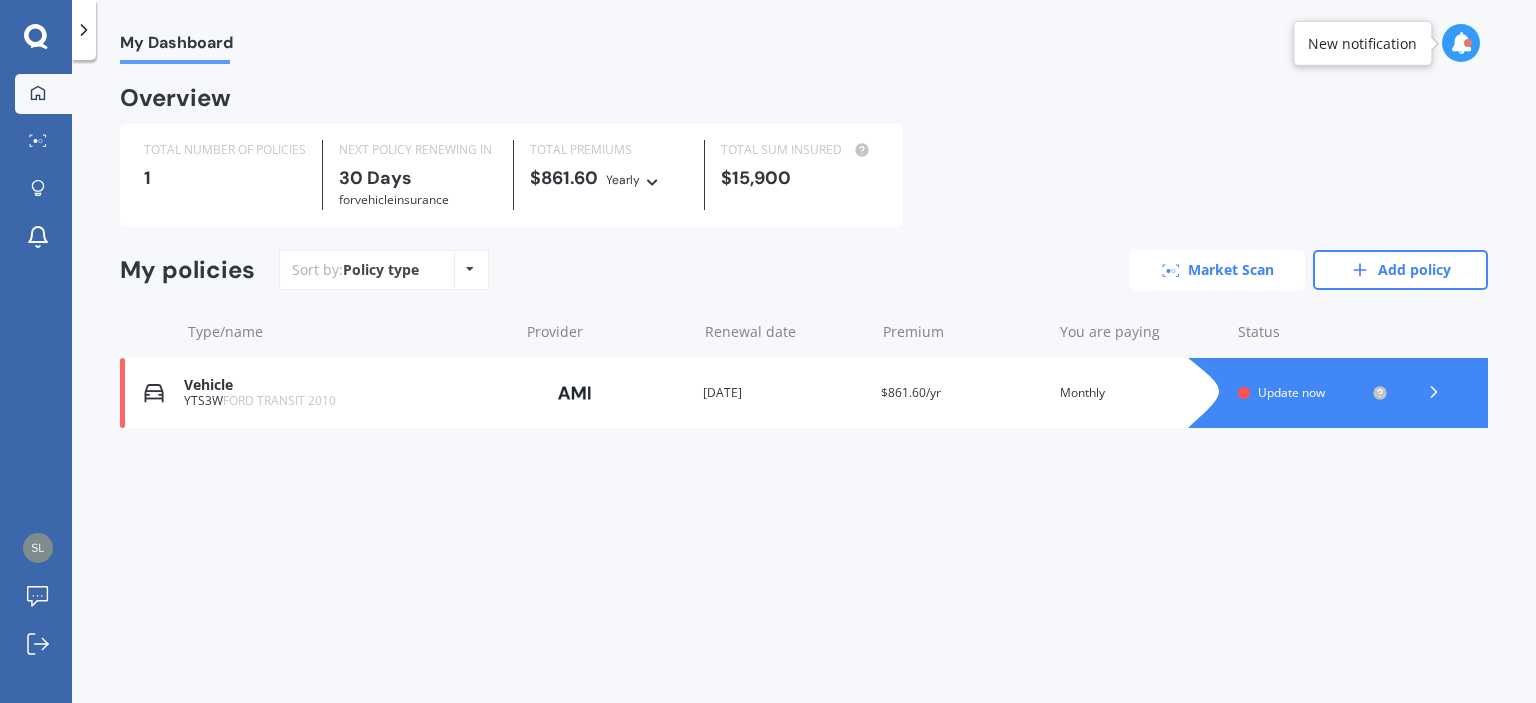 click on "Market Scan" at bounding box center [1217, 270] 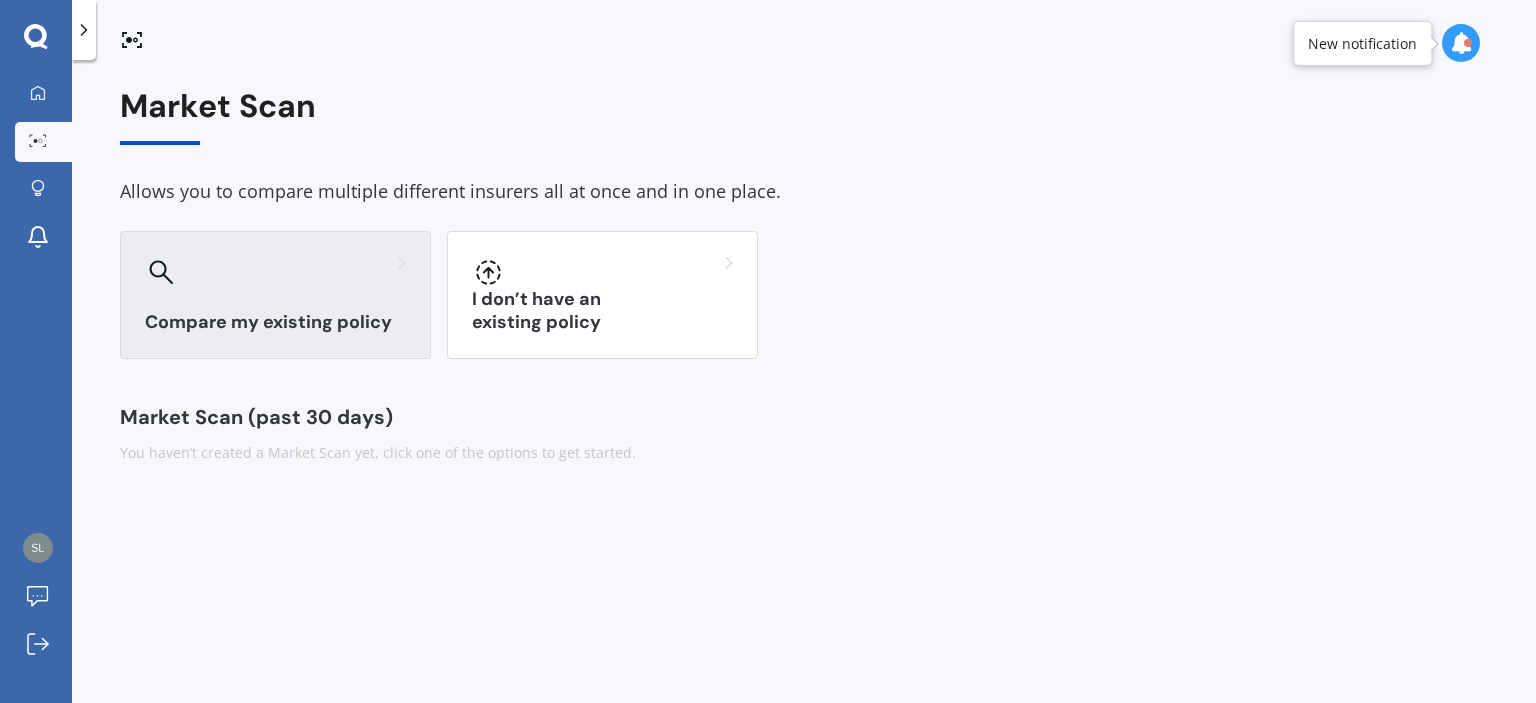 click on "Compare my existing policy" at bounding box center (275, 295) 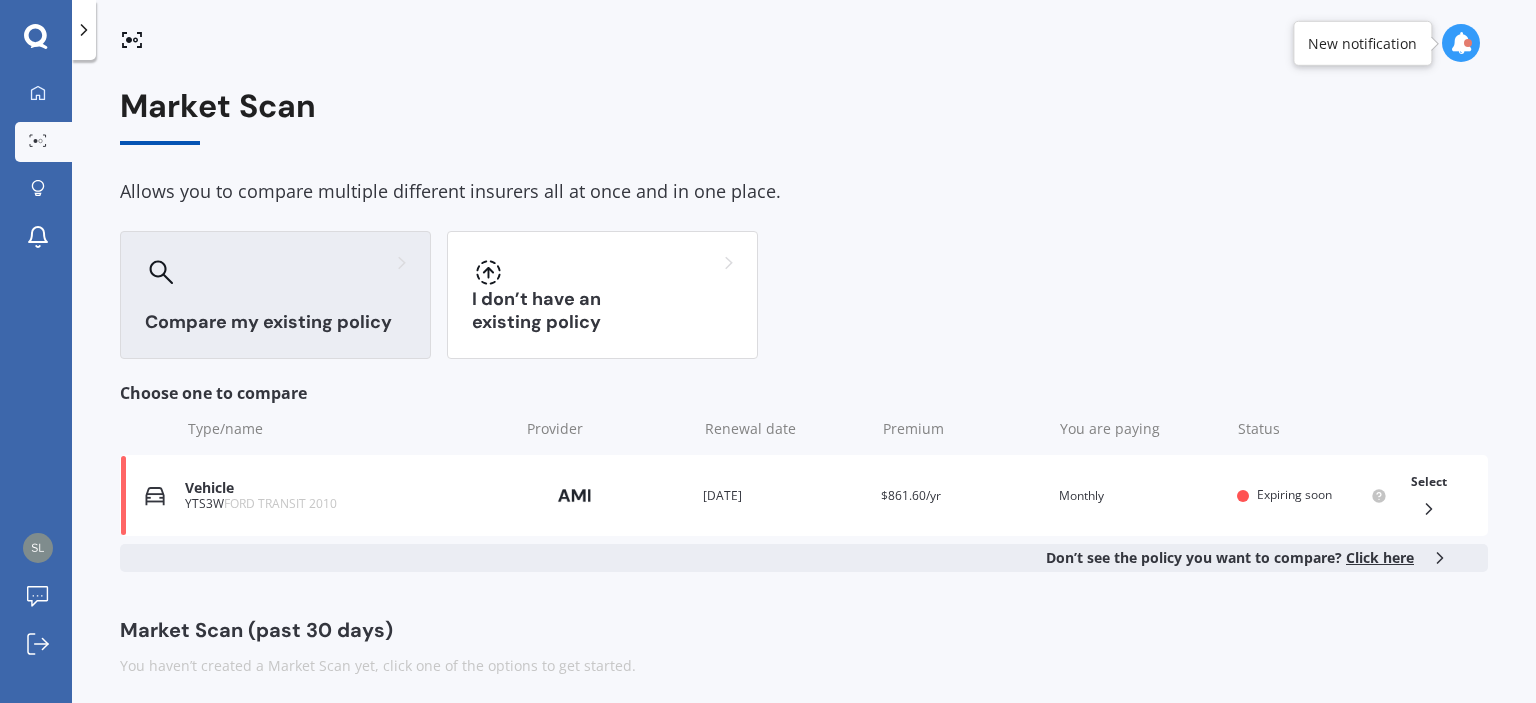 scroll, scrollTop: 8, scrollLeft: 0, axis: vertical 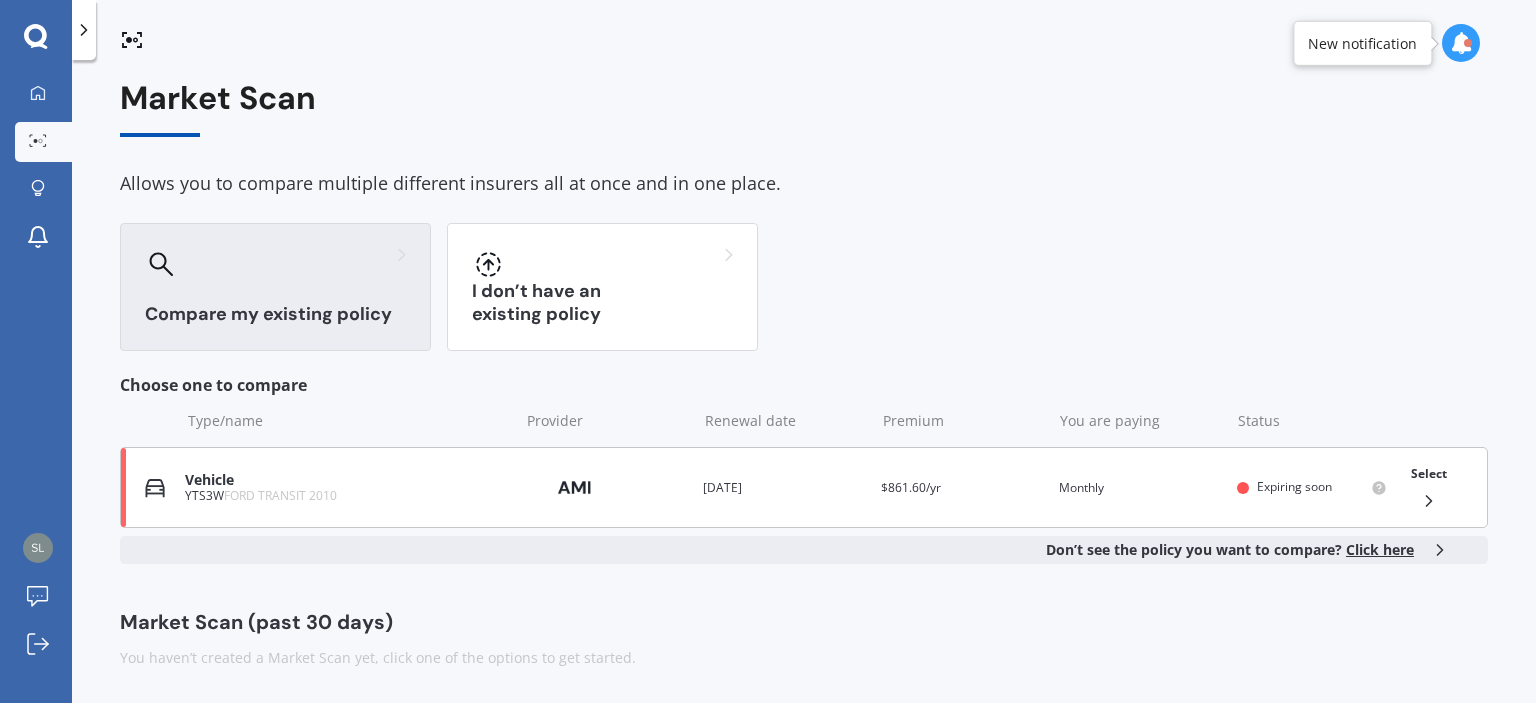 click on "YTS3W  FORD TRANSIT 2010" at bounding box center [347, 496] 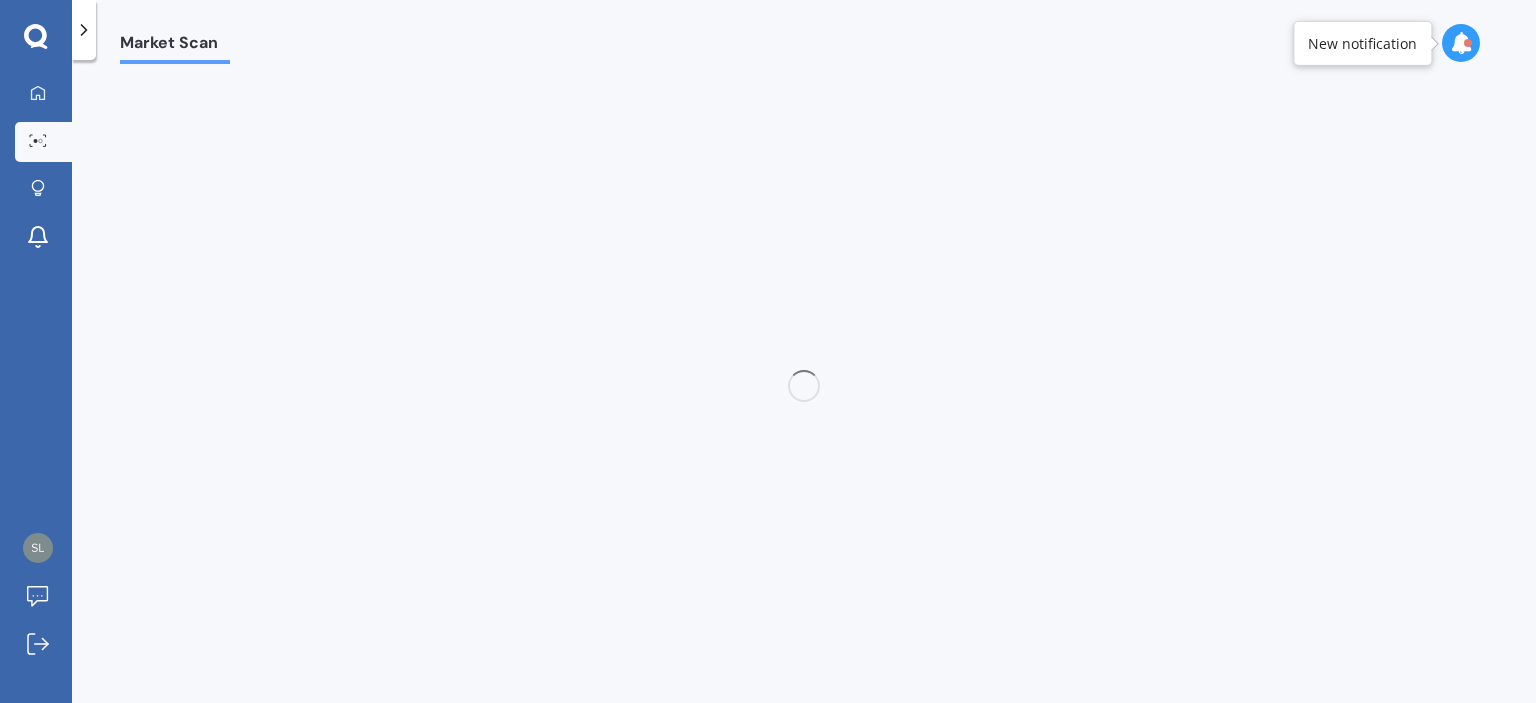 scroll, scrollTop: 0, scrollLeft: 0, axis: both 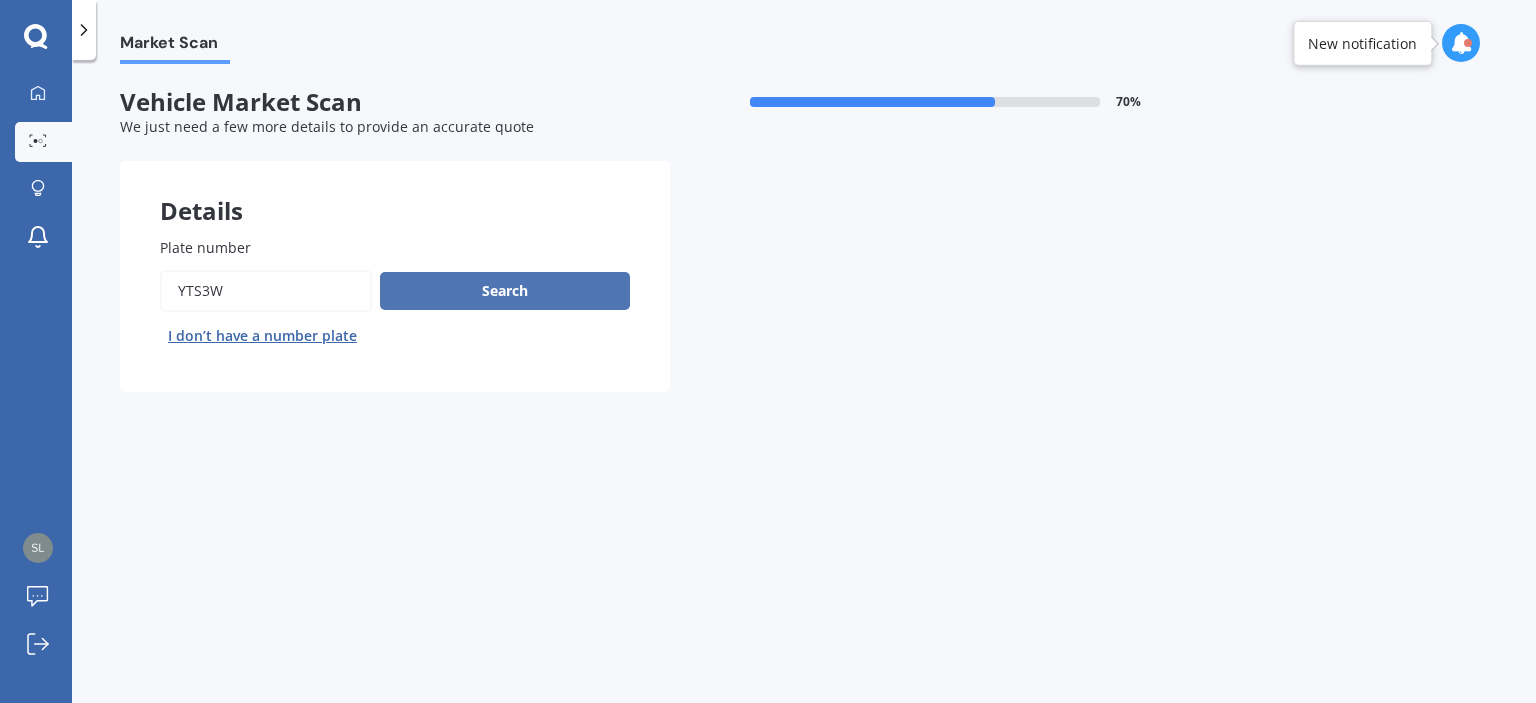 click on "Search" at bounding box center [505, 291] 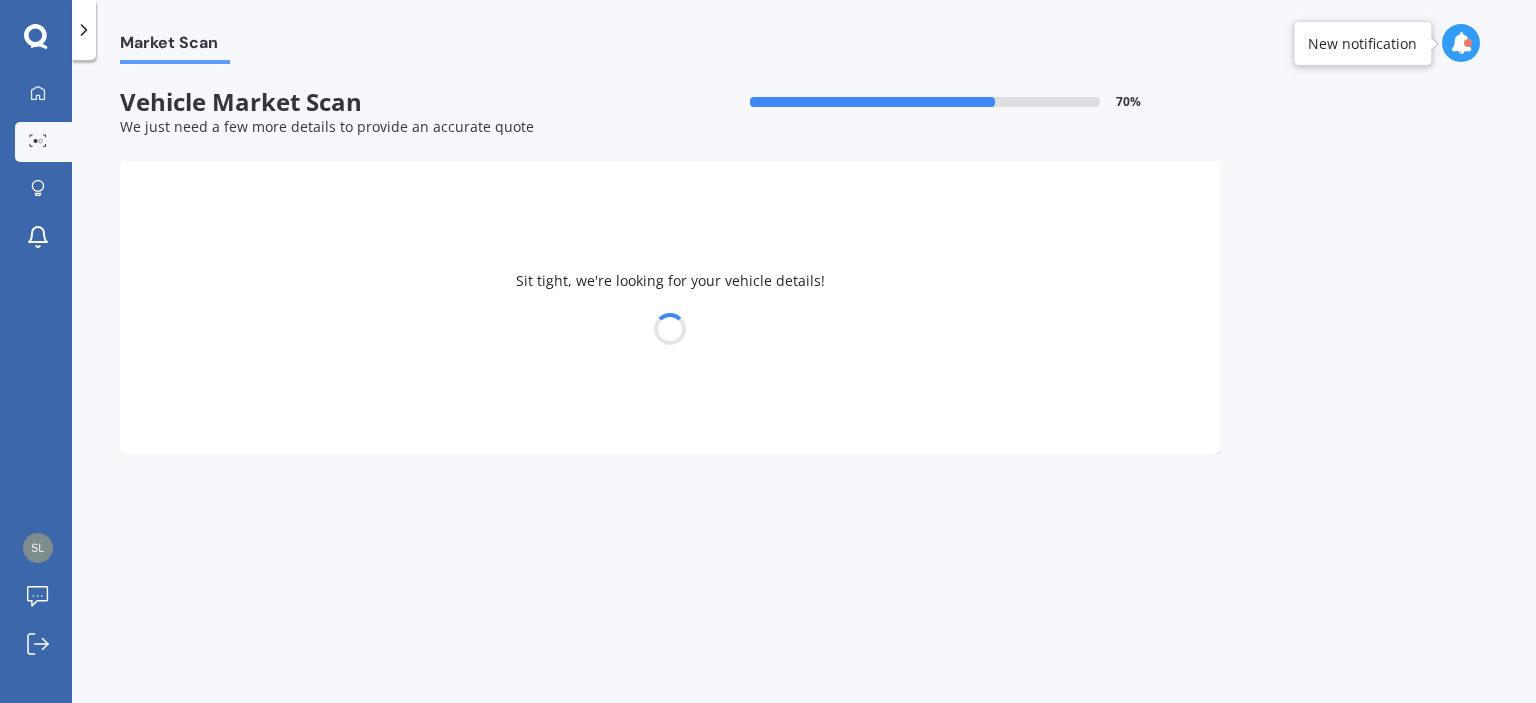 select on "FORD" 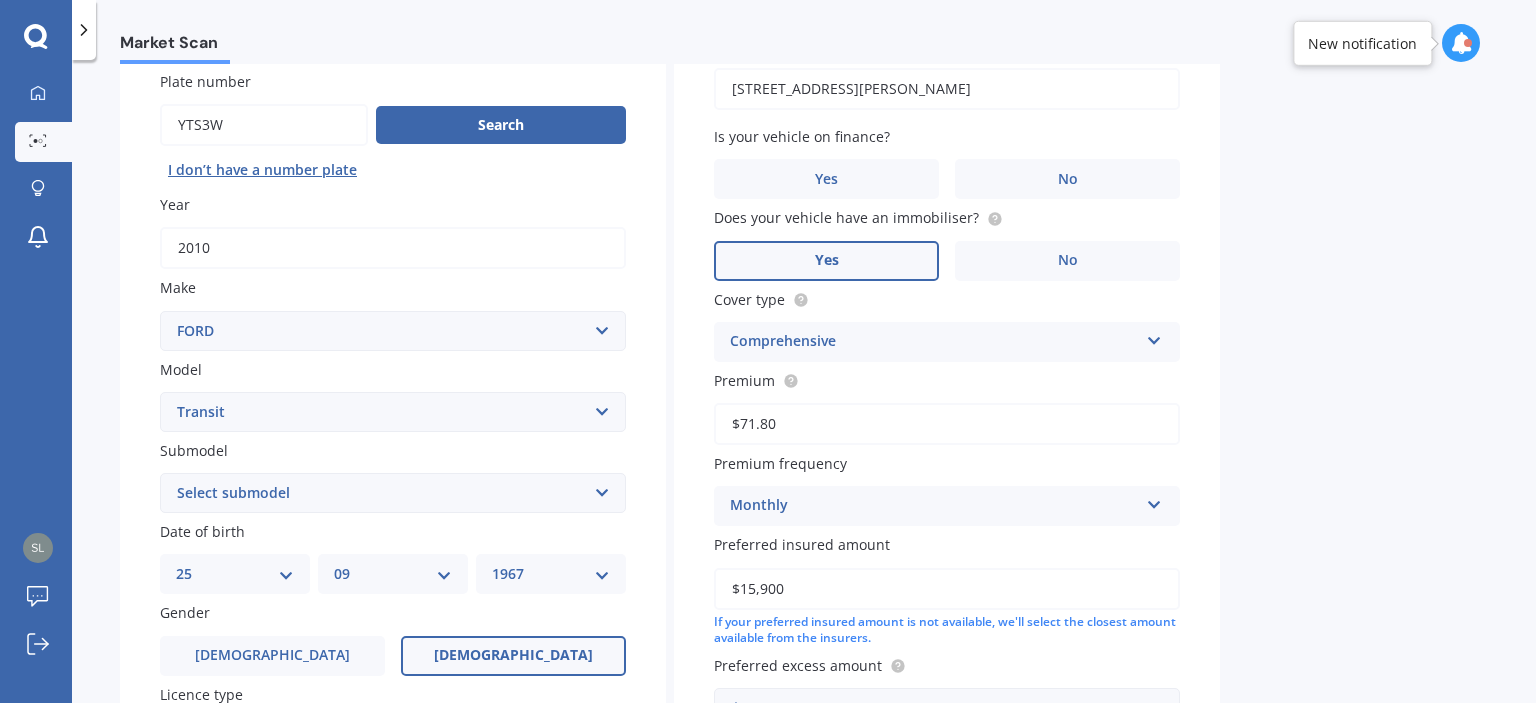 scroll, scrollTop: 0, scrollLeft: 0, axis: both 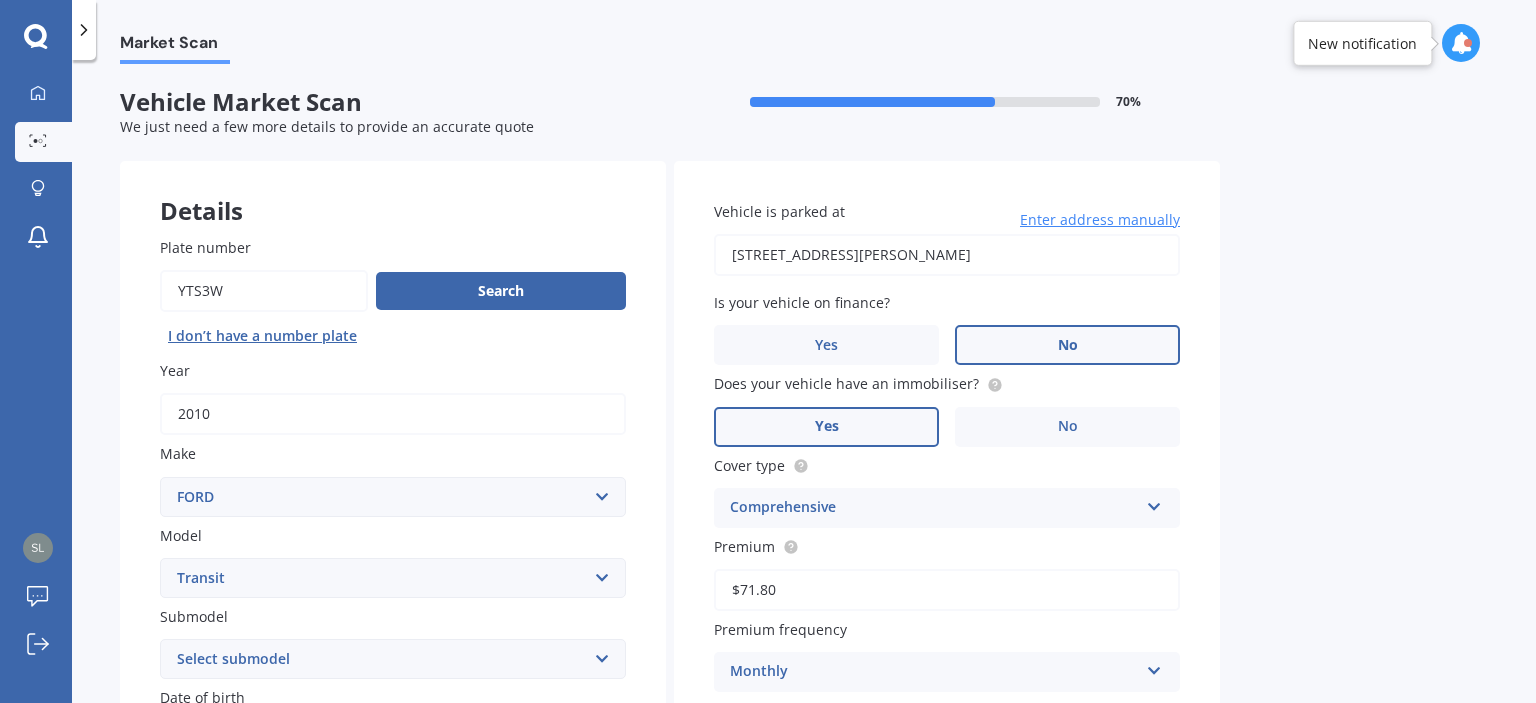 click on "No" at bounding box center (1068, 345) 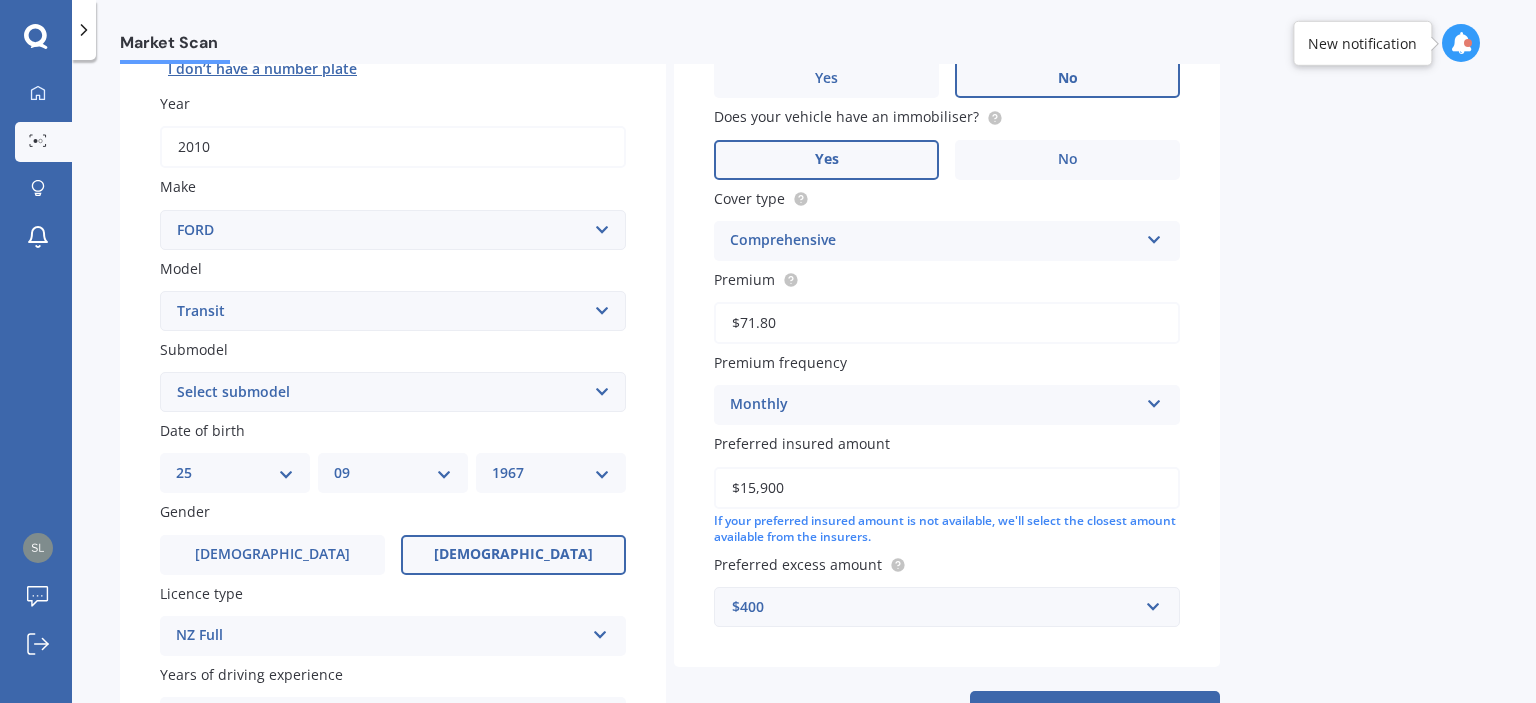 scroll, scrollTop: 400, scrollLeft: 0, axis: vertical 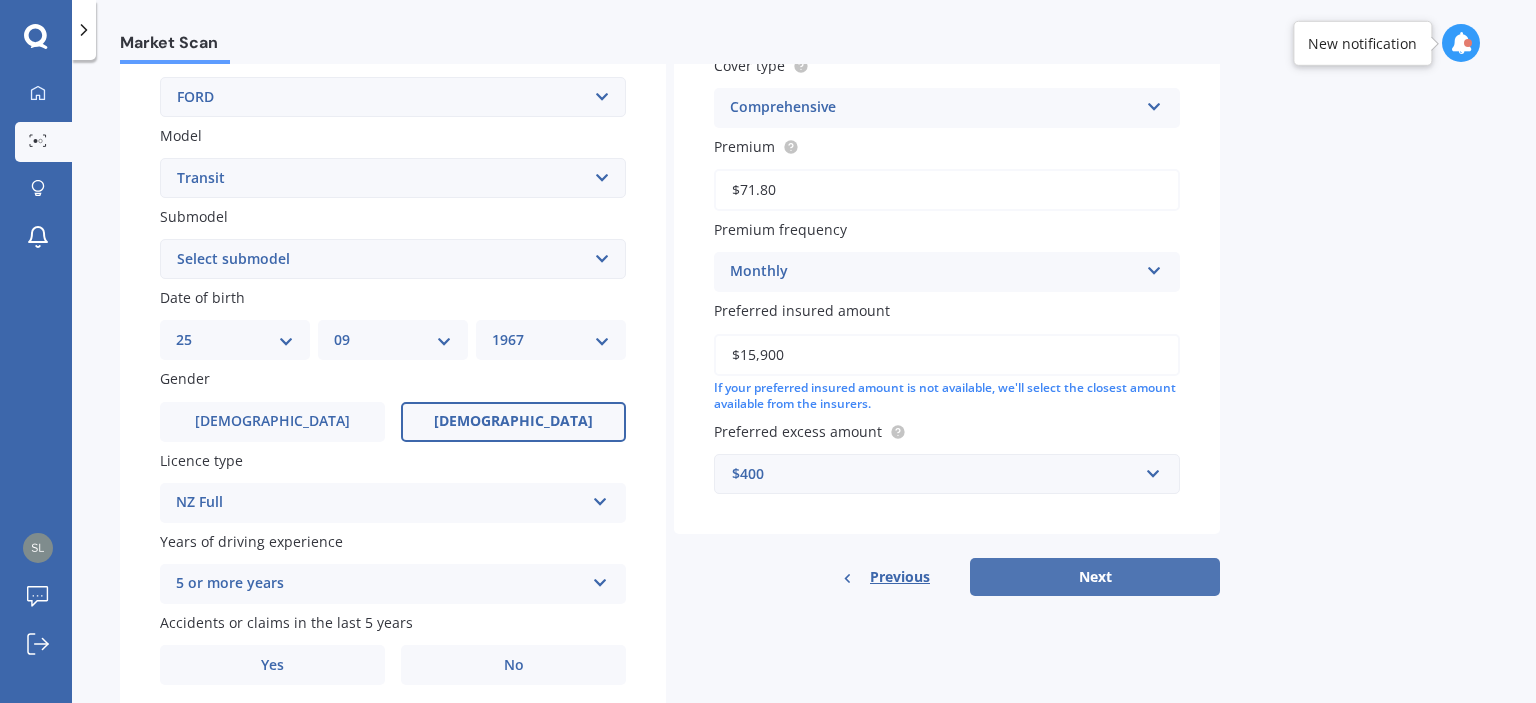 click on "Next" at bounding box center [1095, 577] 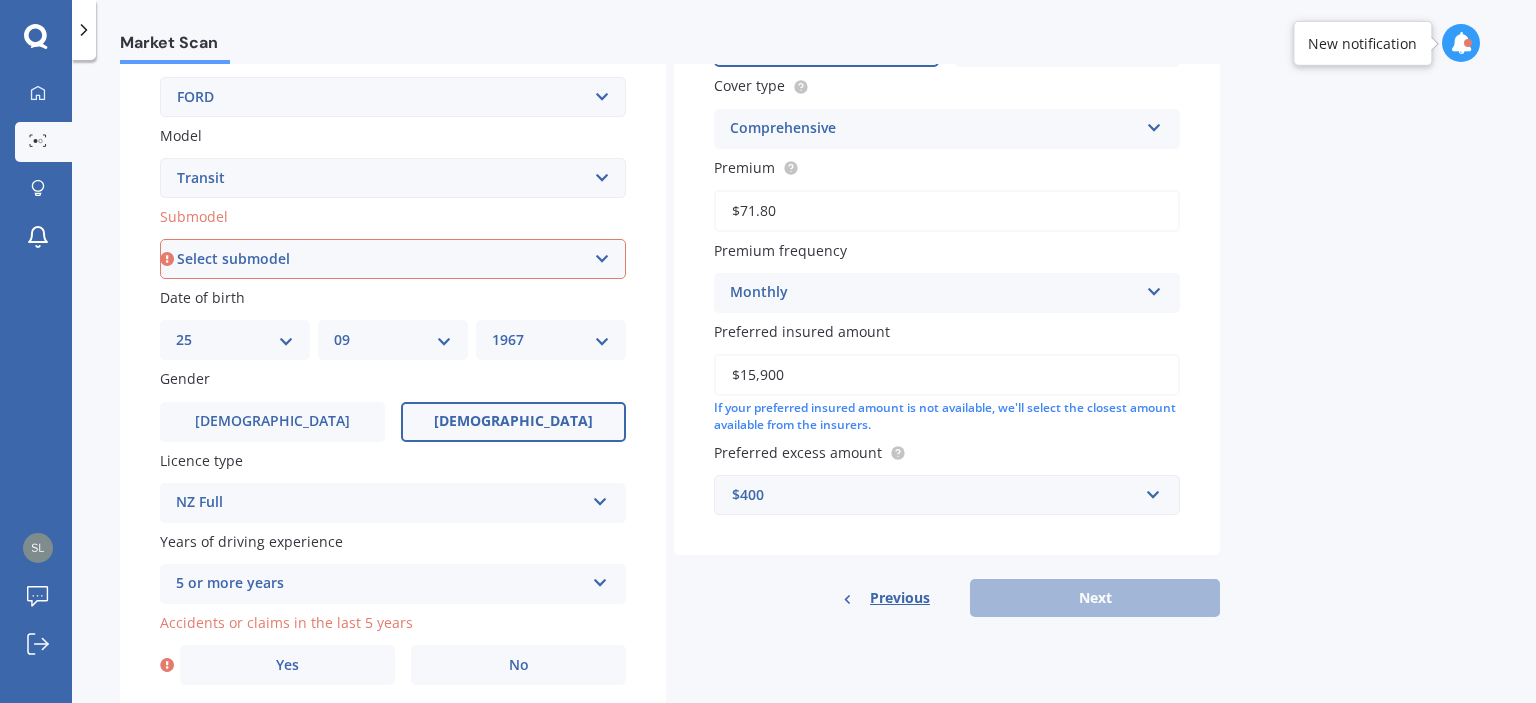 scroll, scrollTop: 100, scrollLeft: 0, axis: vertical 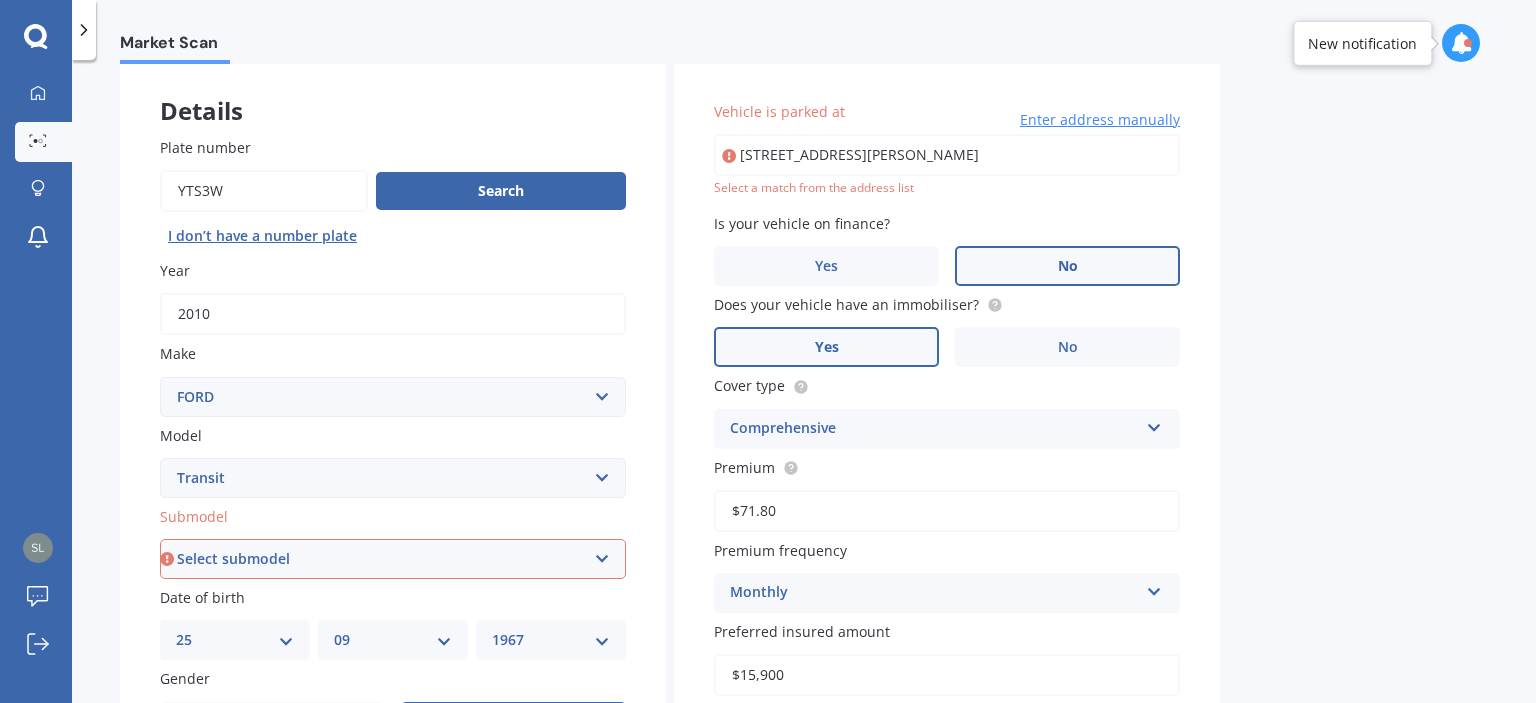 click on "[STREET_ADDRESS][PERSON_NAME]" at bounding box center [947, 155] 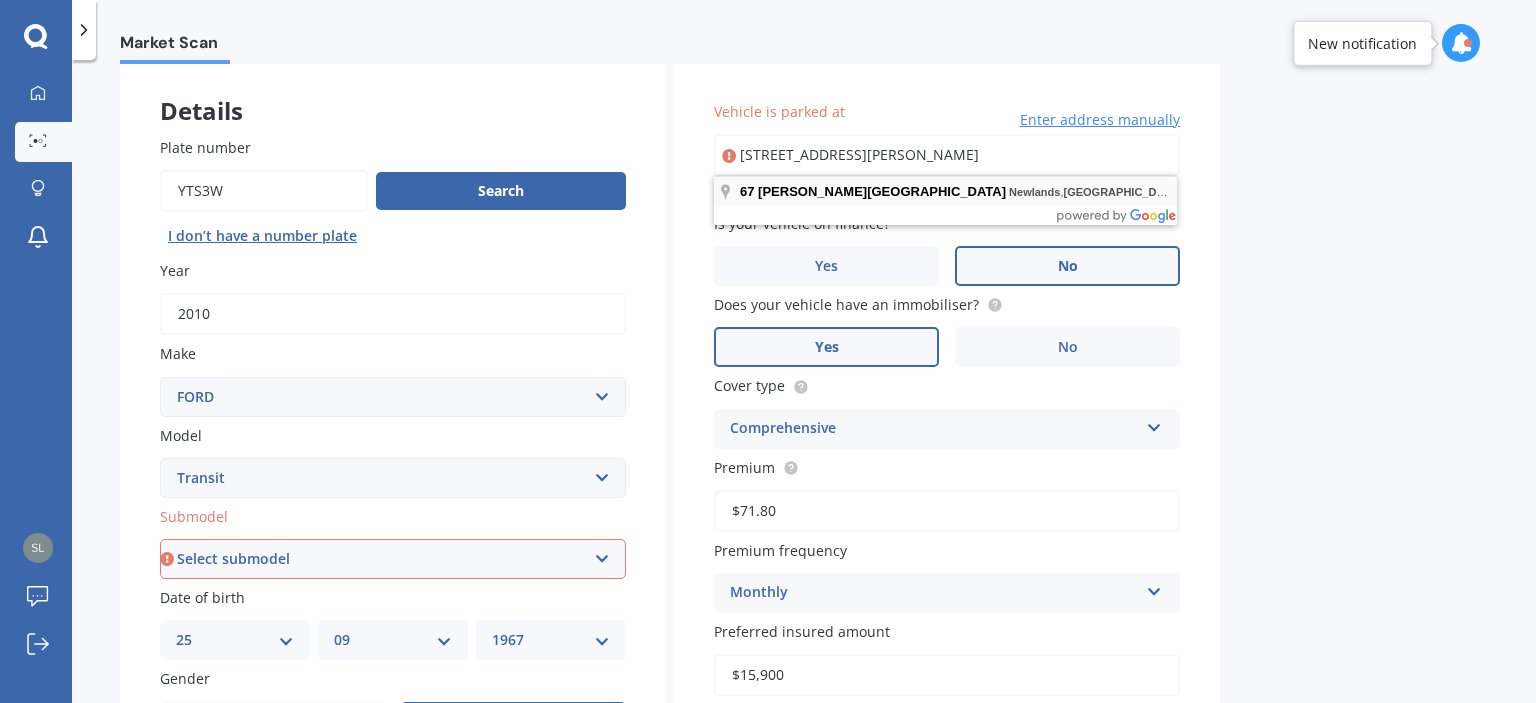 type on "[STREET_ADDRESS][PERSON_NAME]" 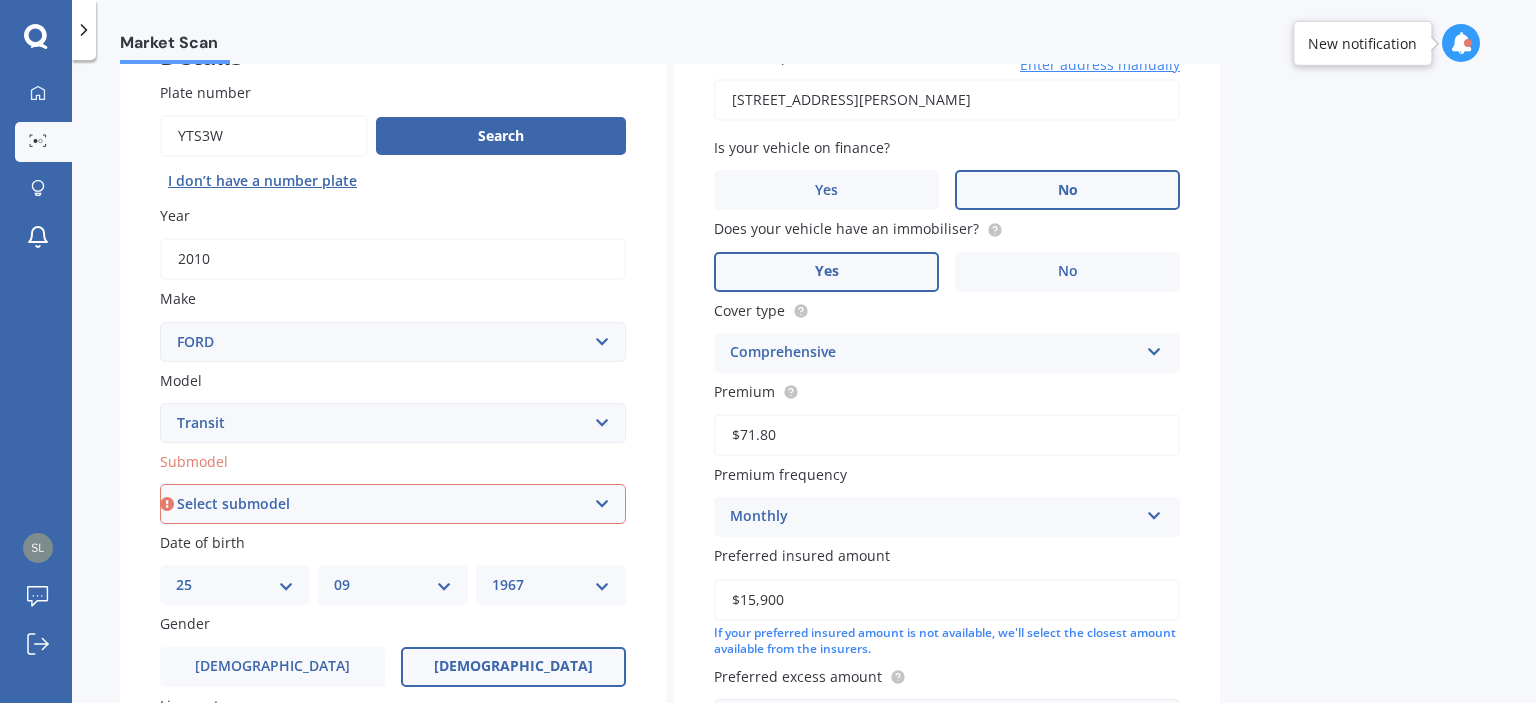 scroll, scrollTop: 200, scrollLeft: 0, axis: vertical 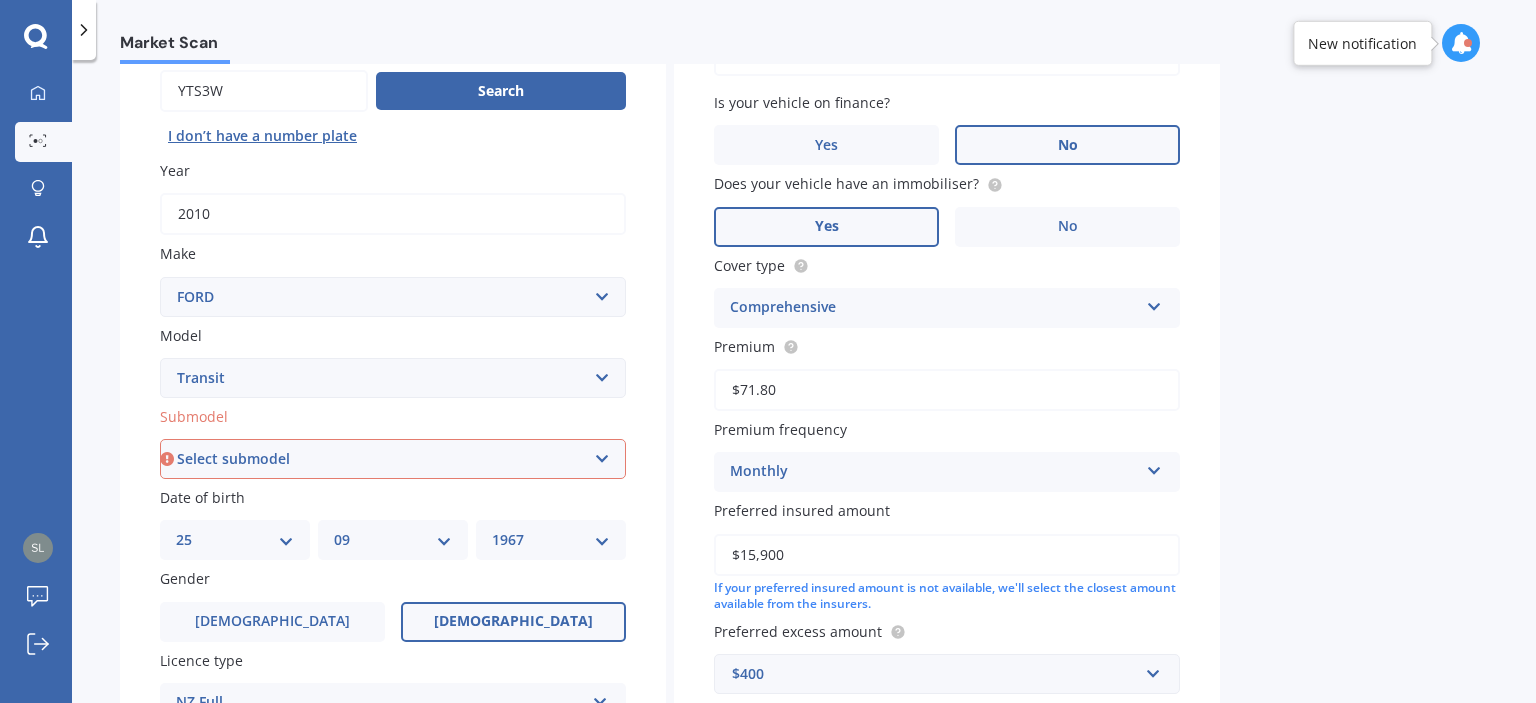 click on "Select submodel (All other) 12 Seat Mini Bus 2.2 Diesel Turbo 2.2 Turbo Diesel Van 2.4 TDCi Chassis Cab 2.4 TDCi LWB Van 2.4 TDCi SWB Van 2.5 Non-Turbo 350L 5Dr Heavy Van 350L Motorhome Bus 4 Cyl Bus 6 Cyl Chasis Cab 2.4 TDCI Chassis Cab 2.0 petrol Chassis Cab 2.3 petrol Chassis Cab turbo diesel LWB SWB SWB Low Roof 2.0D Light Van" at bounding box center [393, 459] 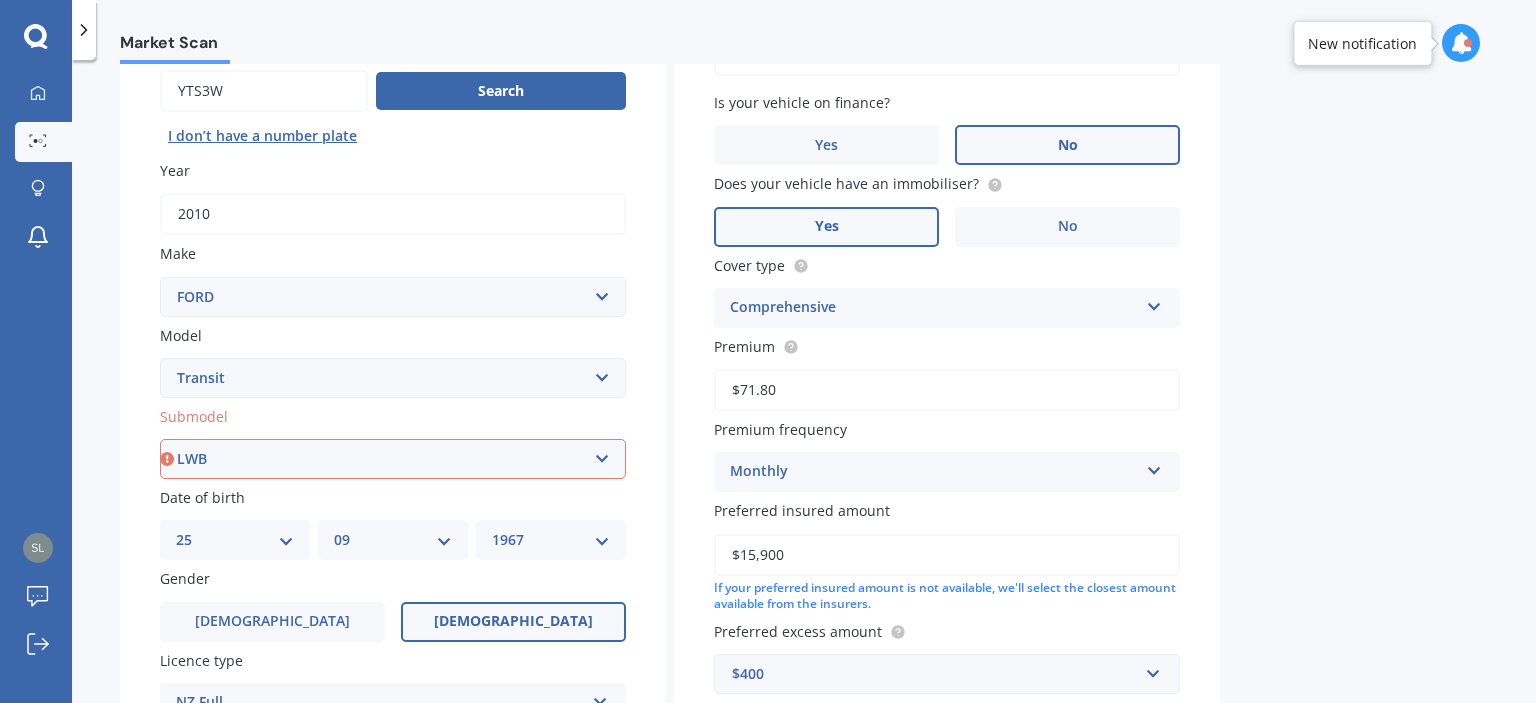 click on "Select submodel (All other) 12 Seat Mini Bus 2.2 Diesel Turbo 2.2 Turbo Diesel Van 2.4 TDCi Chassis Cab 2.4 TDCi LWB Van 2.4 TDCi SWB Van 2.5 Non-Turbo 350L 5Dr Heavy Van 350L Motorhome Bus 4 Cyl Bus 6 Cyl Chasis Cab 2.4 TDCI Chassis Cab 2.0 petrol Chassis Cab 2.3 petrol Chassis Cab turbo diesel LWB SWB SWB Low Roof 2.0D Light Van" at bounding box center (393, 459) 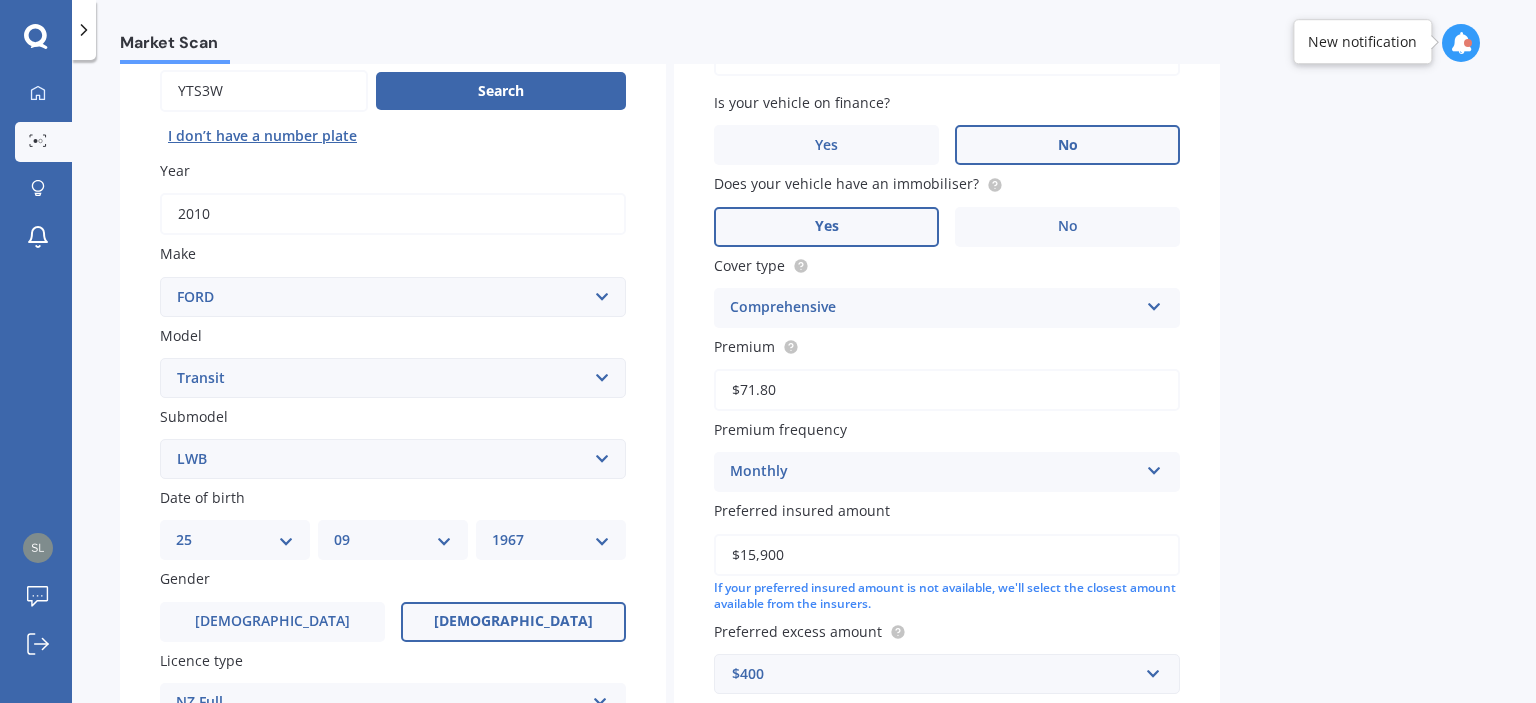 scroll, scrollTop: 226, scrollLeft: 0, axis: vertical 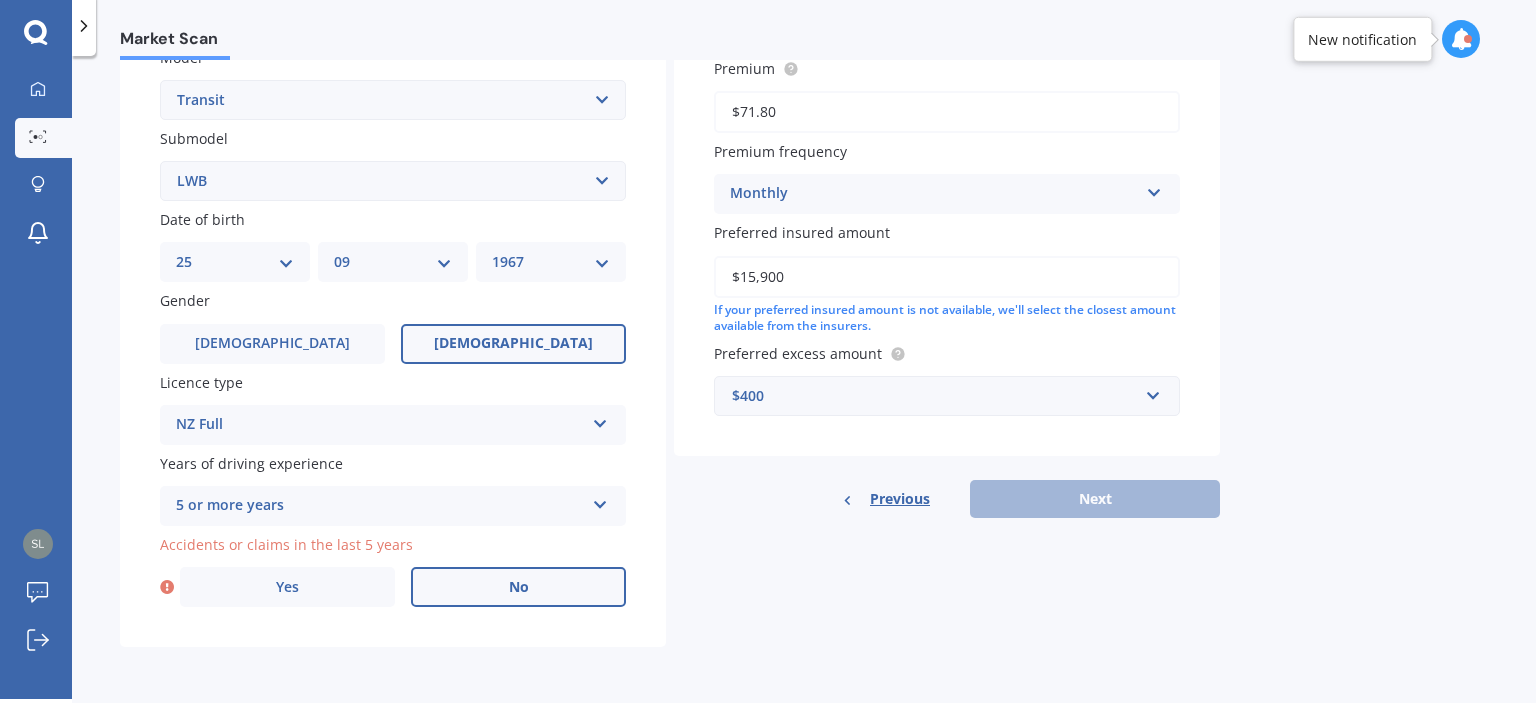 click on "No" at bounding box center [519, 587] 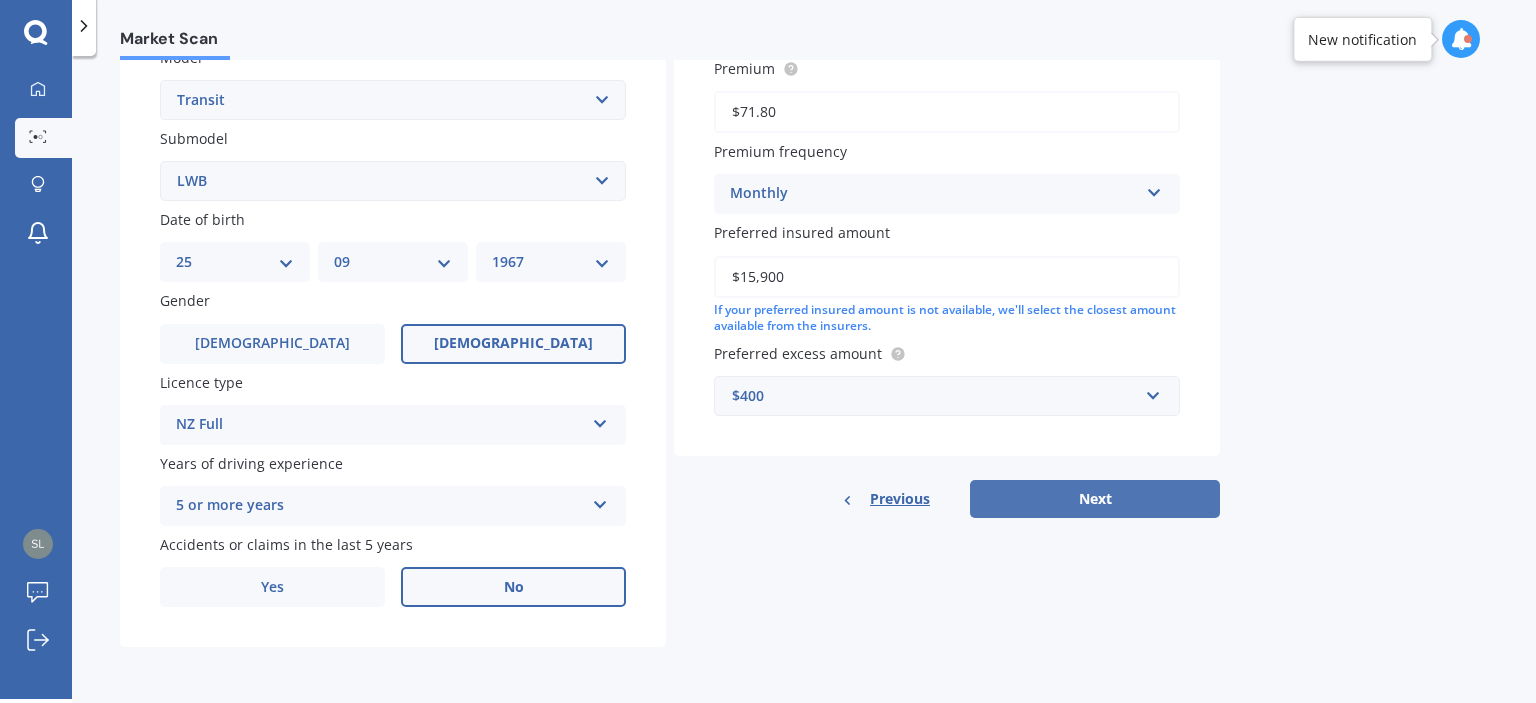 click on "Next" at bounding box center [1095, 499] 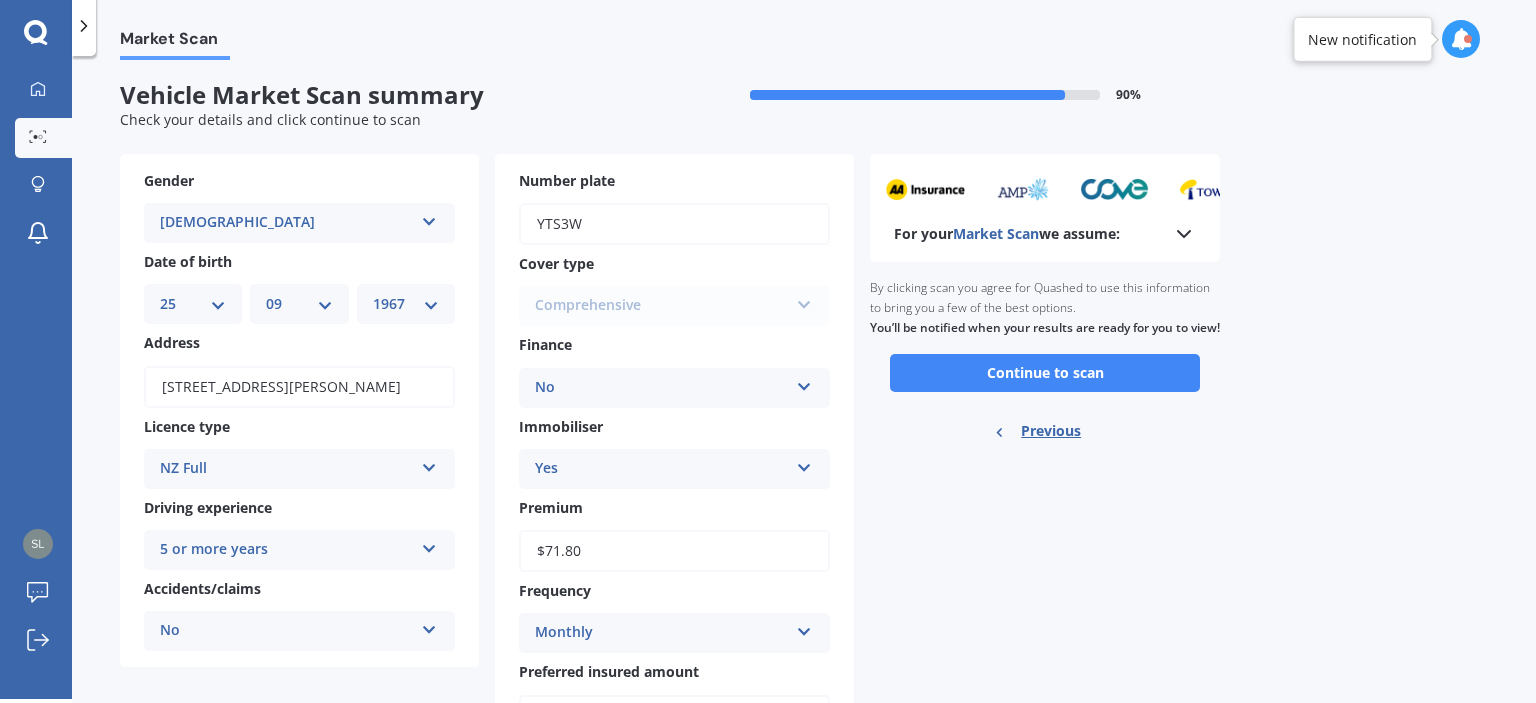 scroll, scrollTop: 0, scrollLeft: 0, axis: both 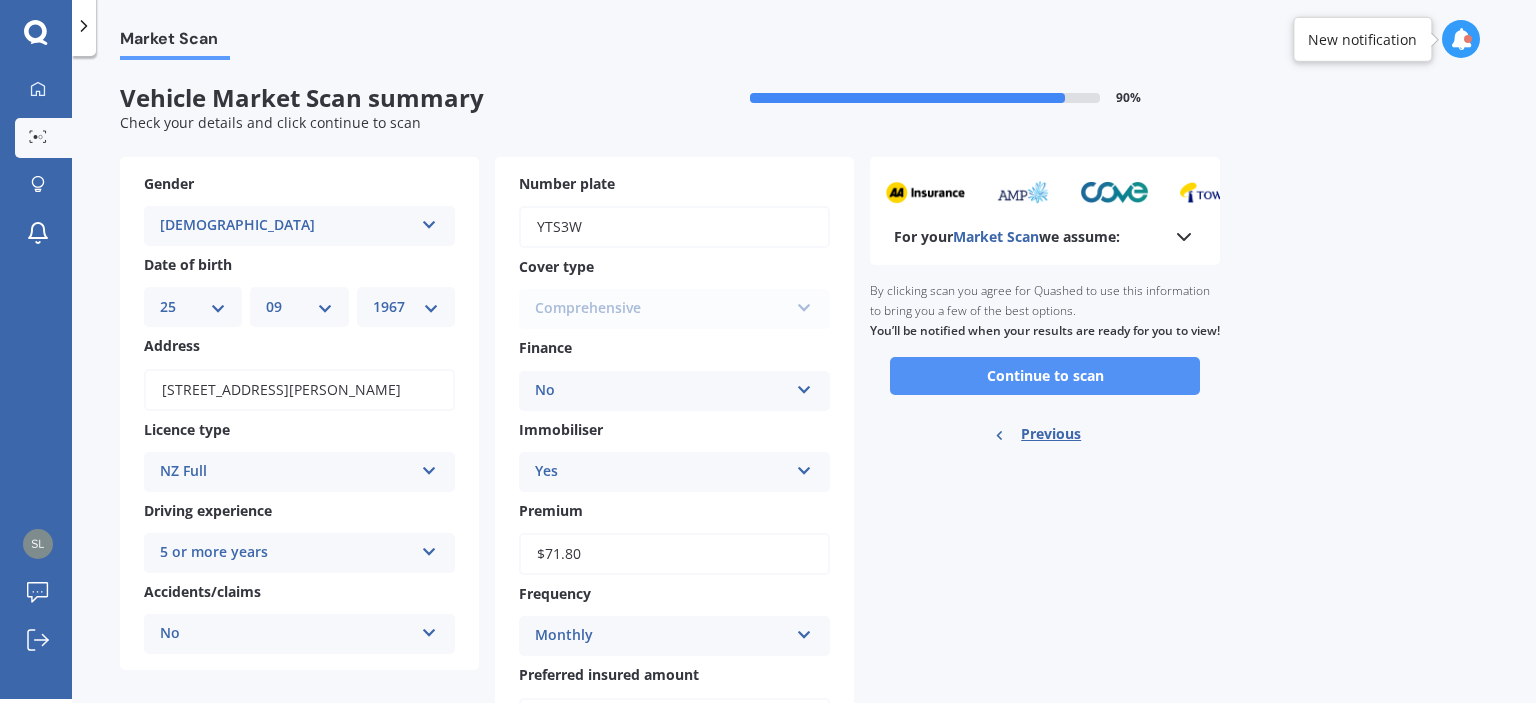 click on "Continue to scan" at bounding box center (1045, 376) 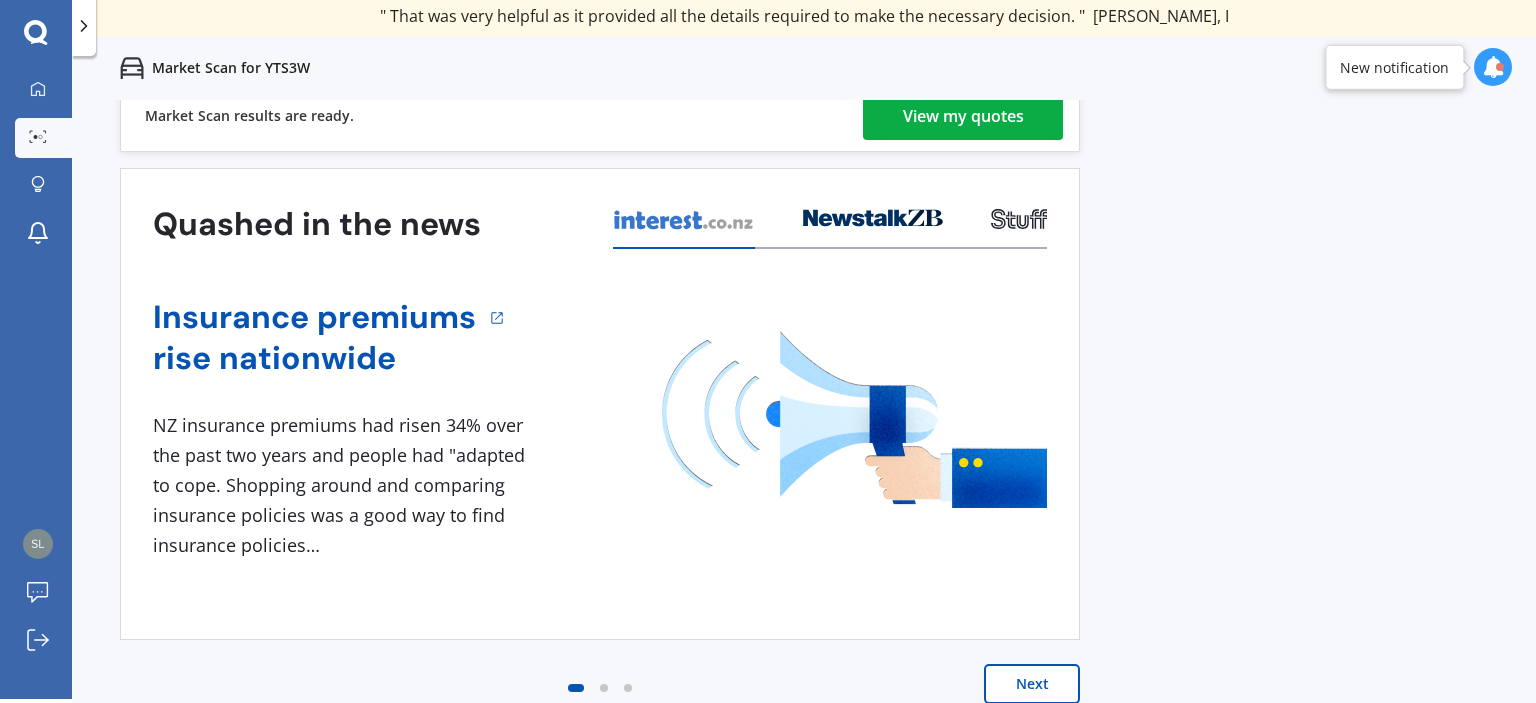 scroll, scrollTop: 0, scrollLeft: 0, axis: both 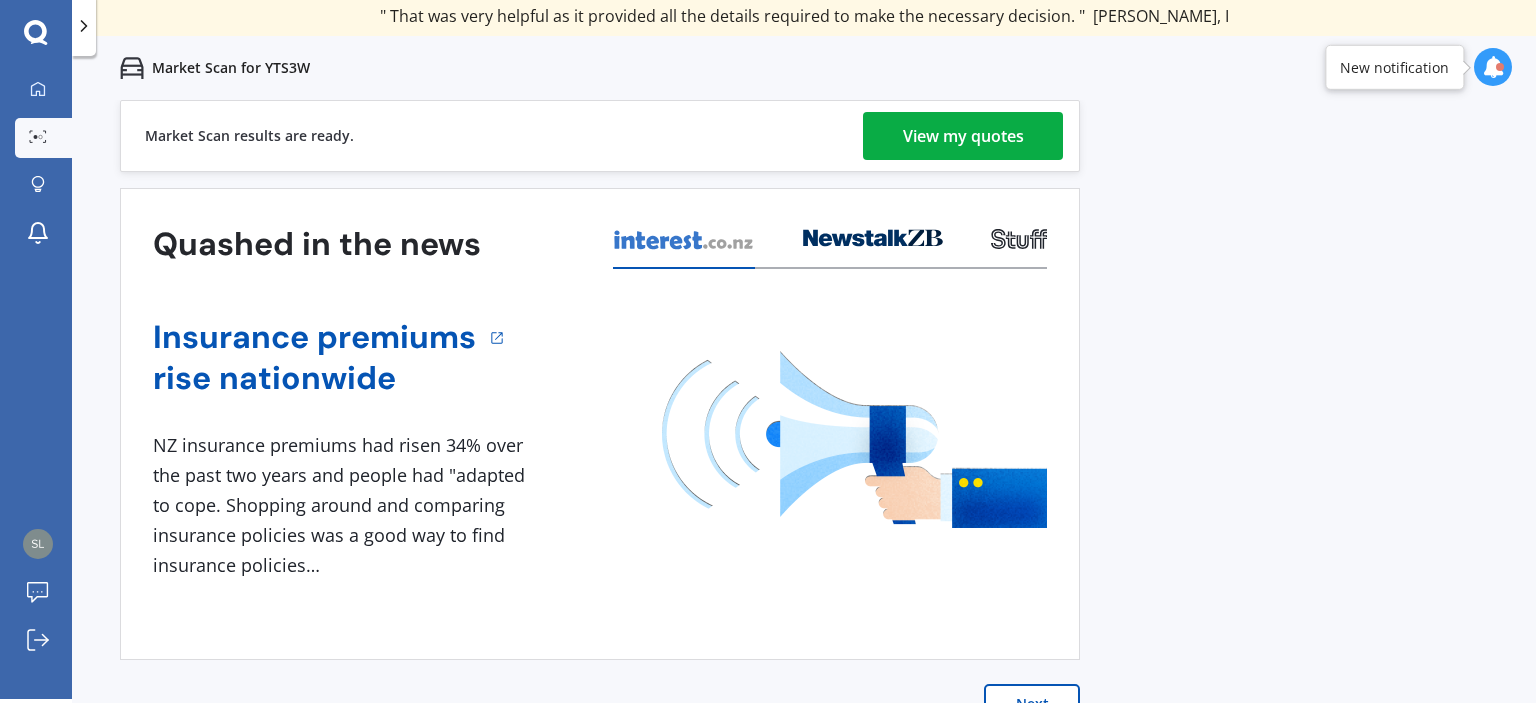 click on "View my quotes" at bounding box center (963, 136) 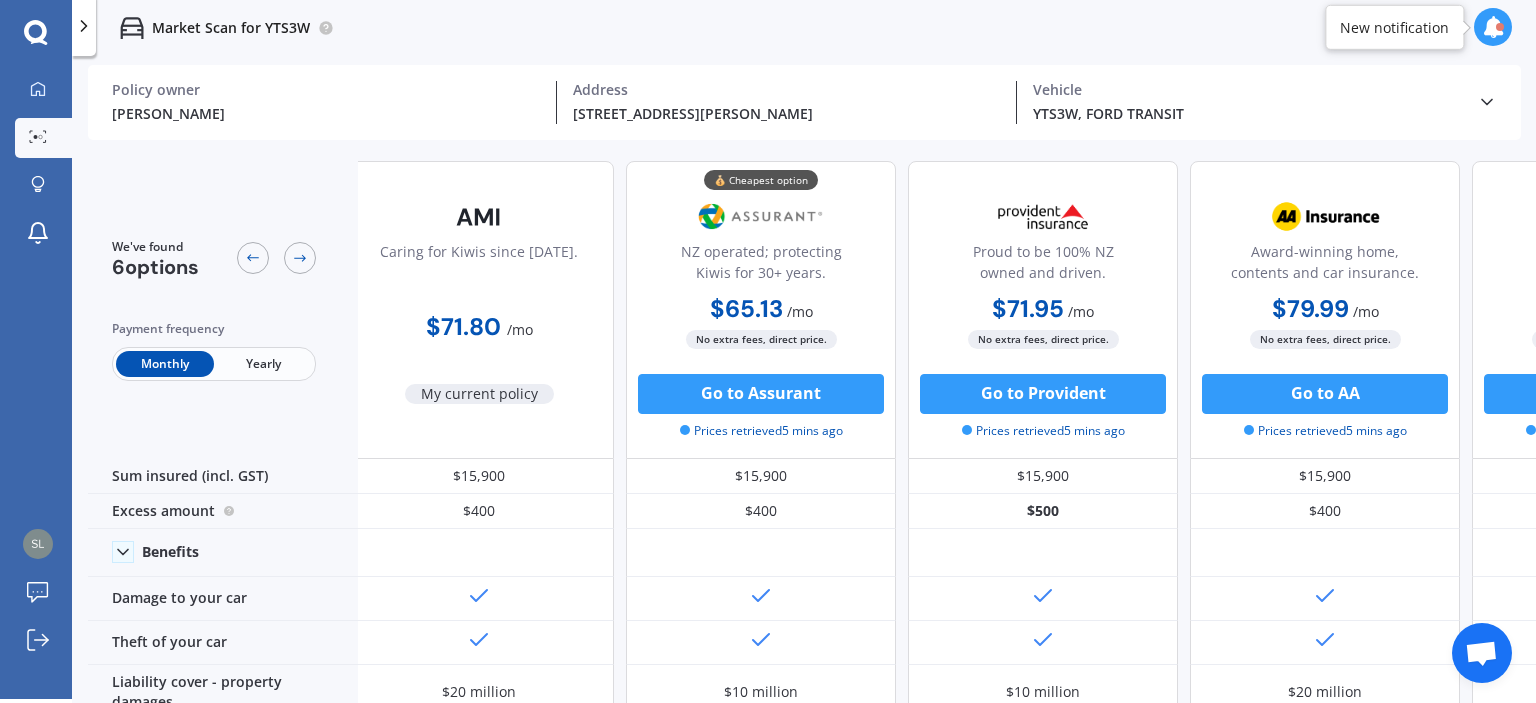 scroll, scrollTop: 0, scrollLeft: 0, axis: both 